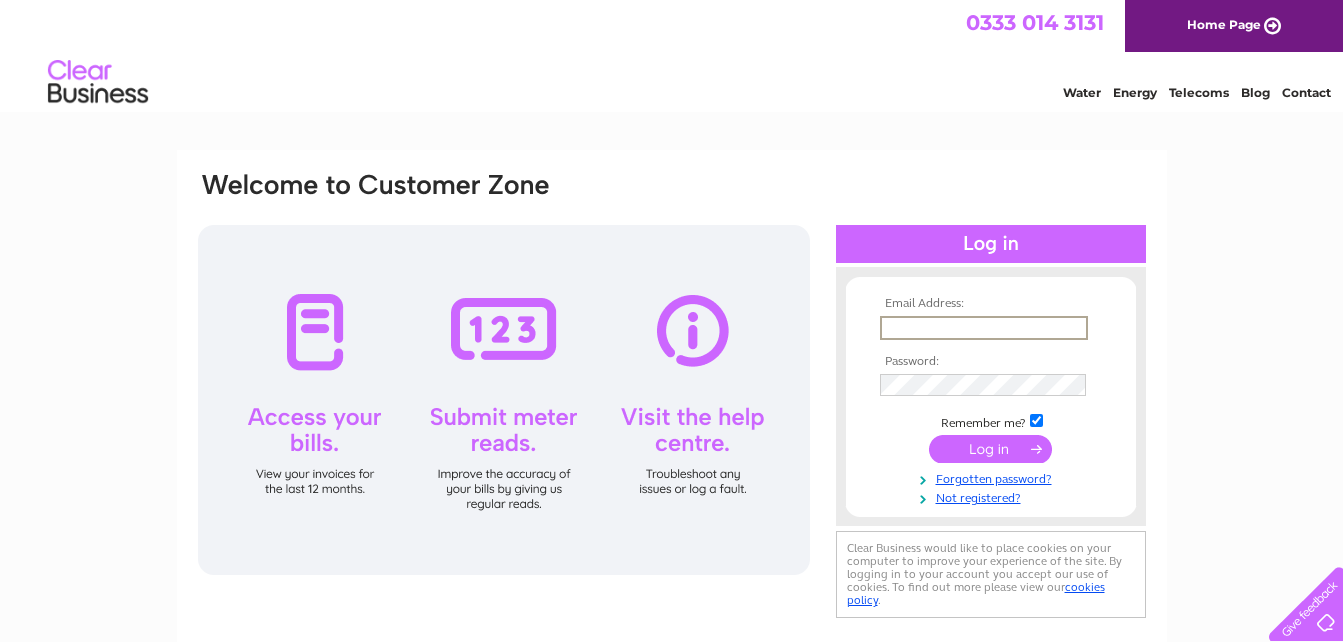 scroll, scrollTop: 0, scrollLeft: 0, axis: both 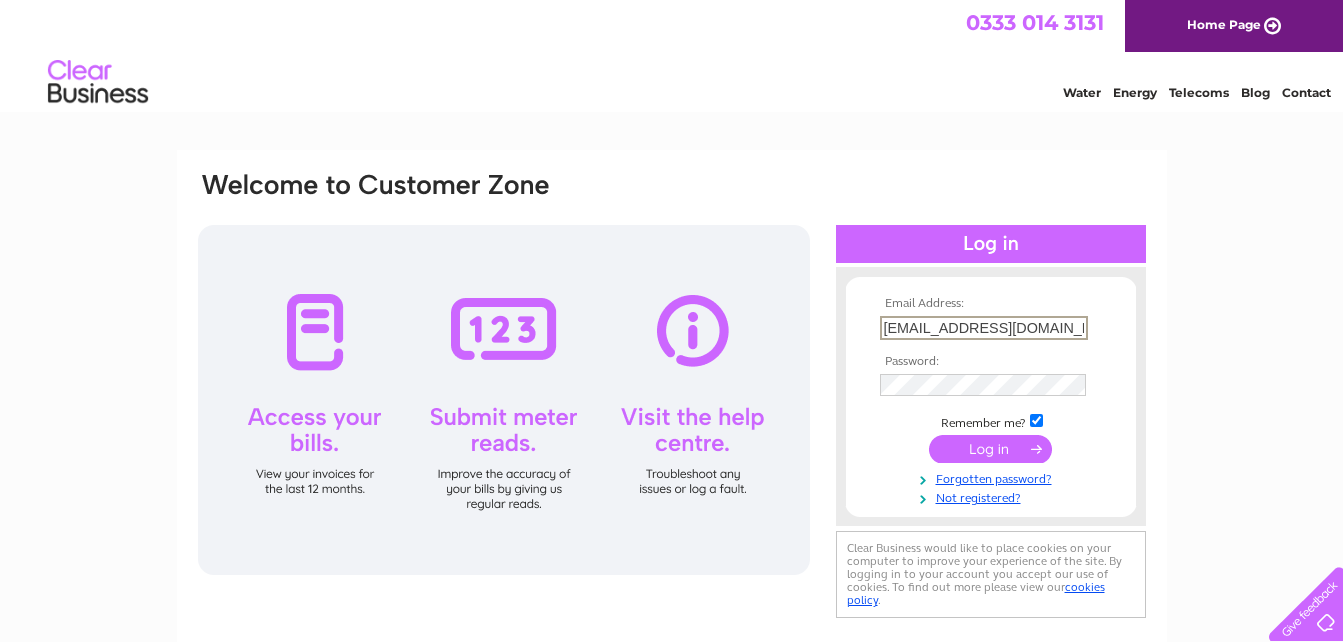 type on "[EMAIL_ADDRESS][DOMAIN_NAME]" 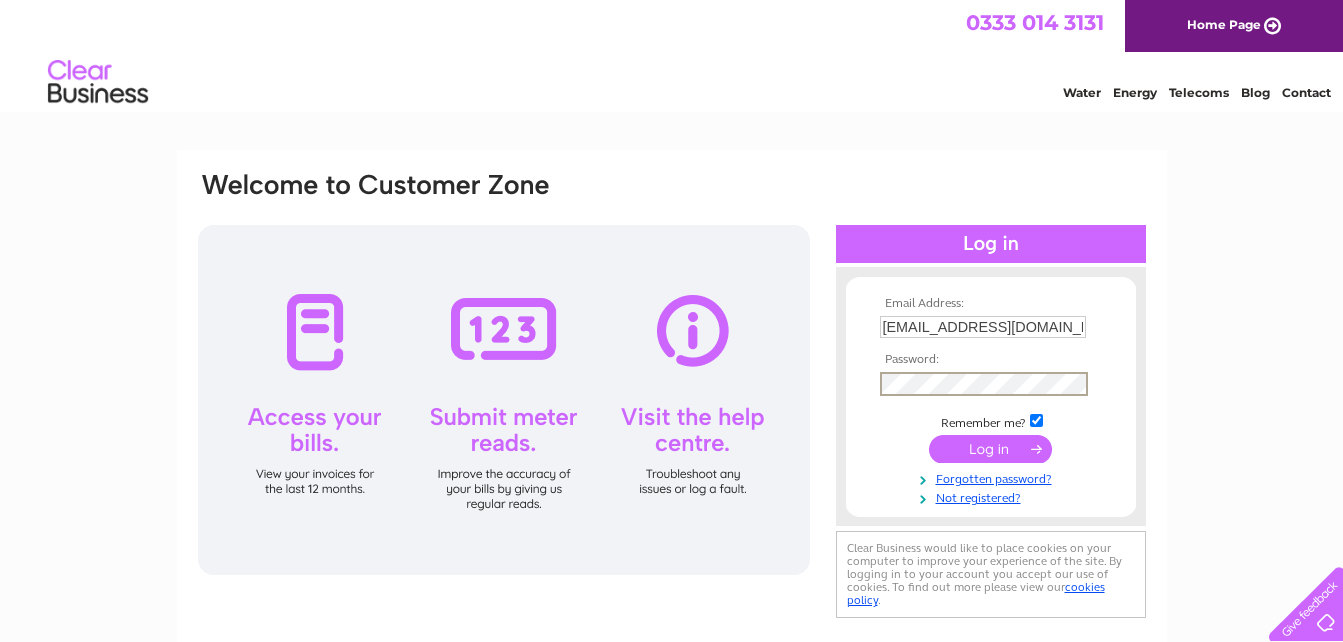 click at bounding box center [990, 449] 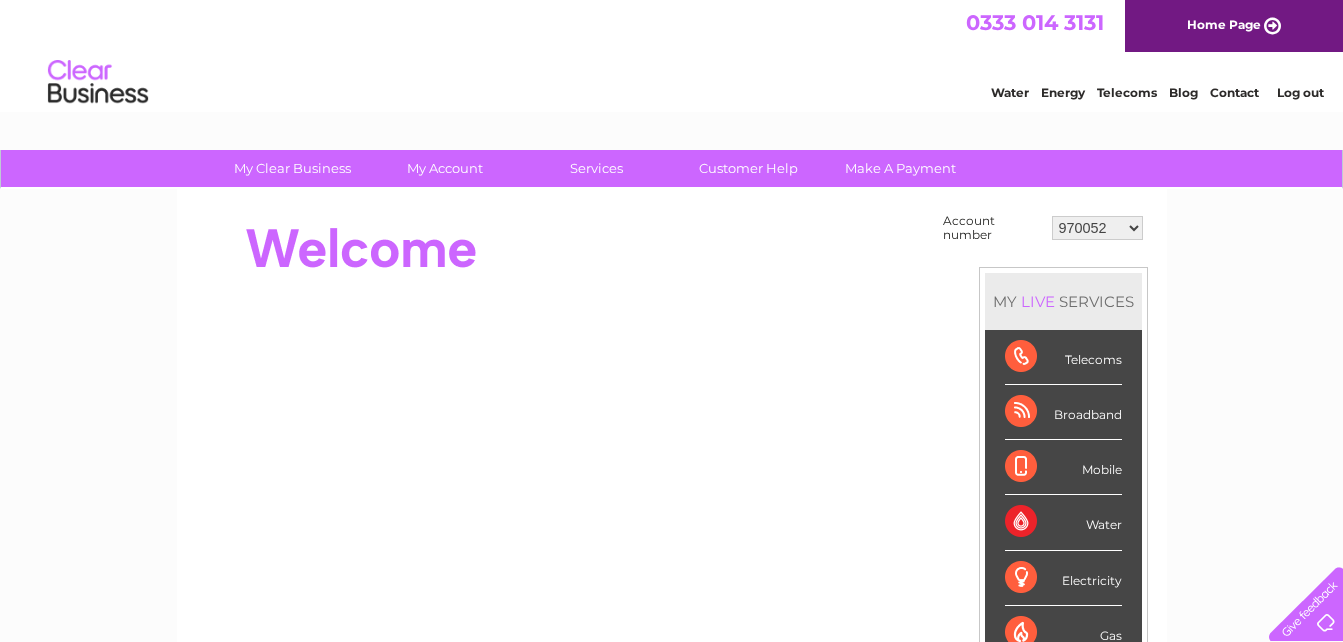 scroll, scrollTop: 0, scrollLeft: 0, axis: both 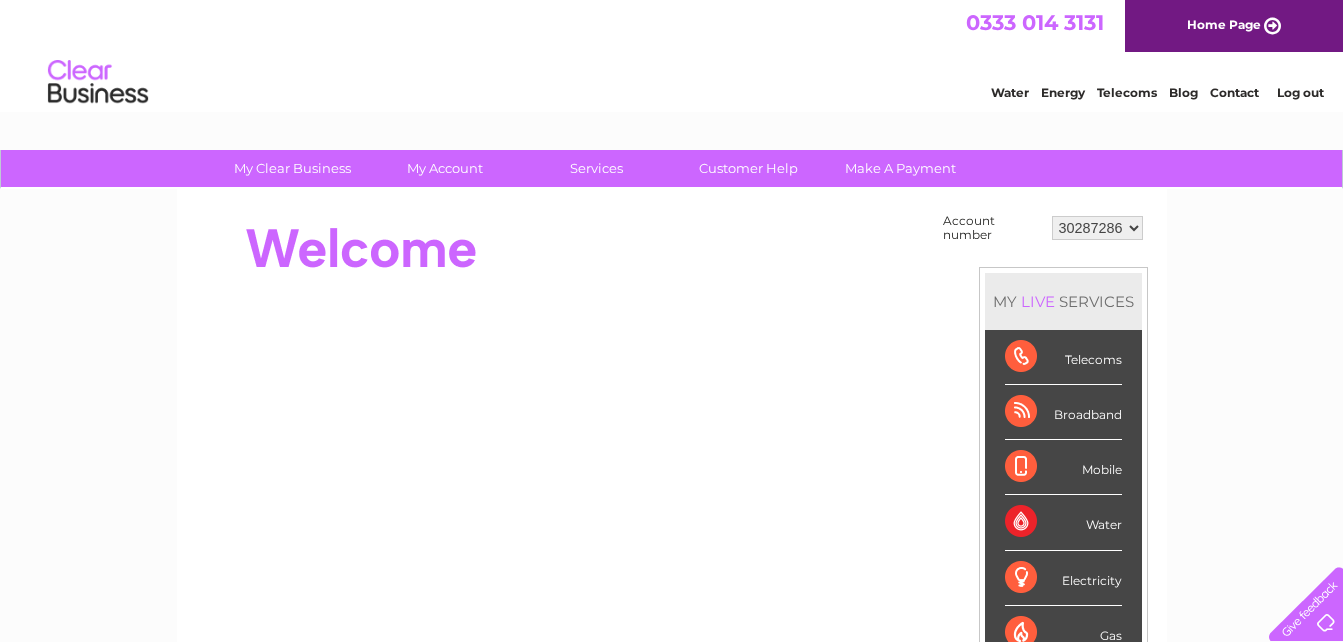 click on "970052
30287286
30293114" at bounding box center (1097, 228) 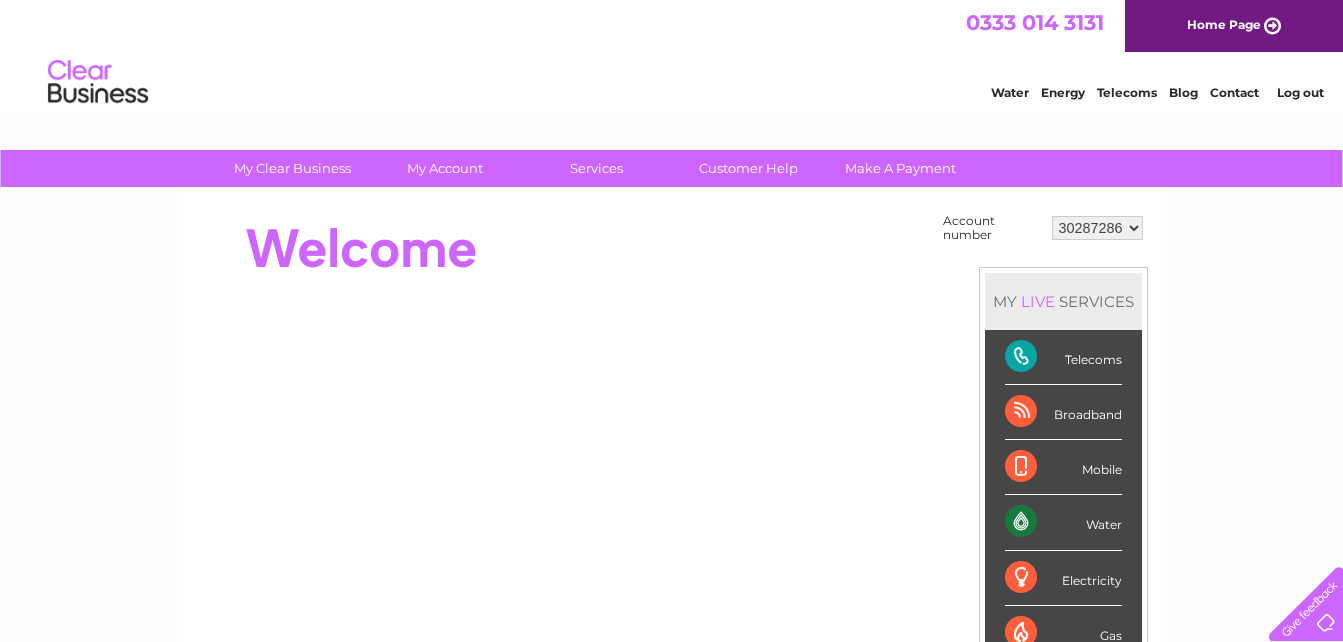 scroll, scrollTop: 0, scrollLeft: 0, axis: both 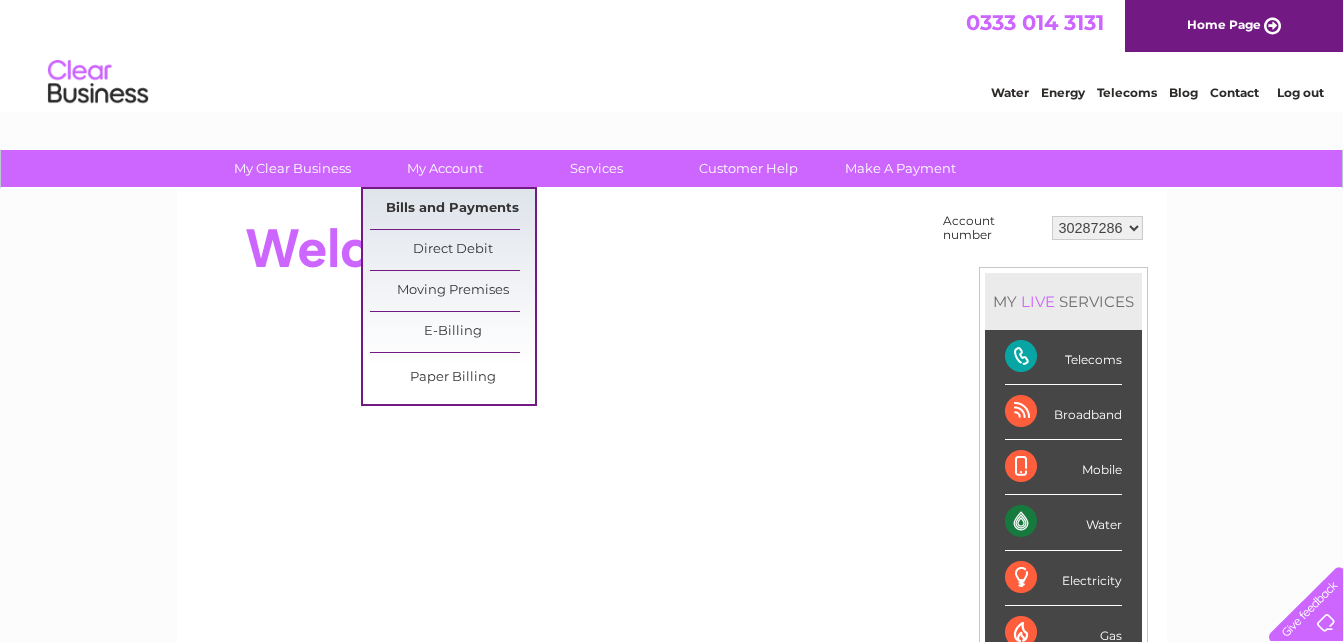 click on "Bills and Payments" at bounding box center [452, 209] 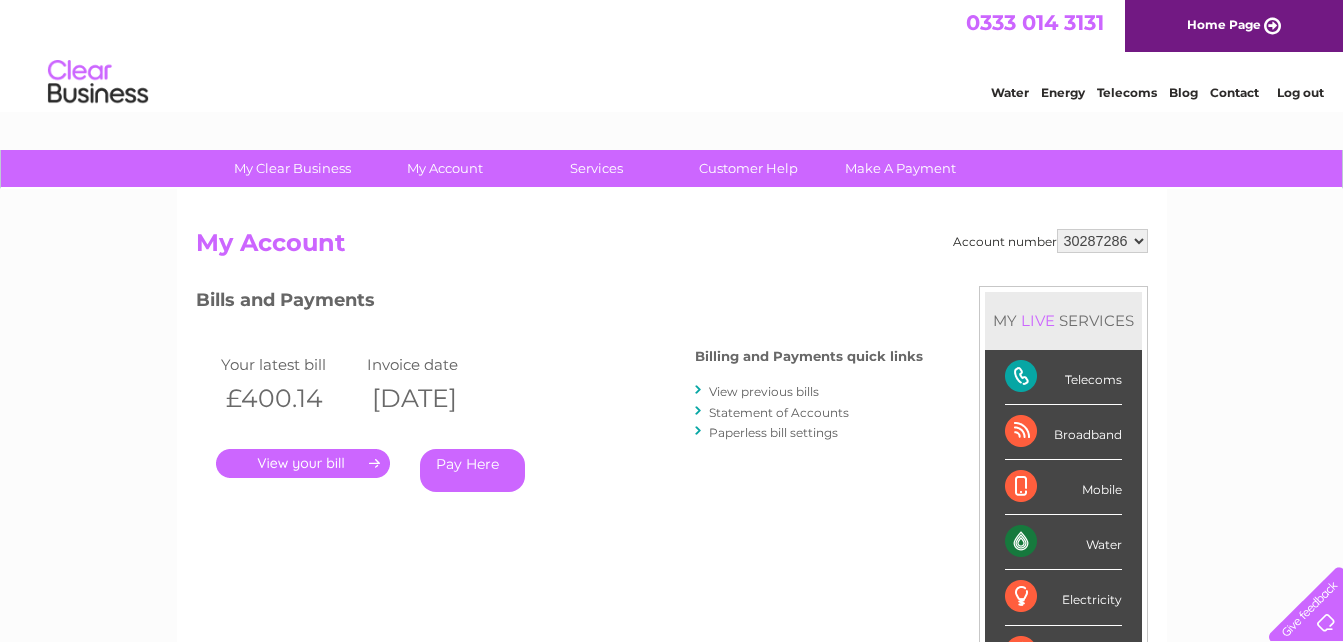 scroll, scrollTop: 0, scrollLeft: 0, axis: both 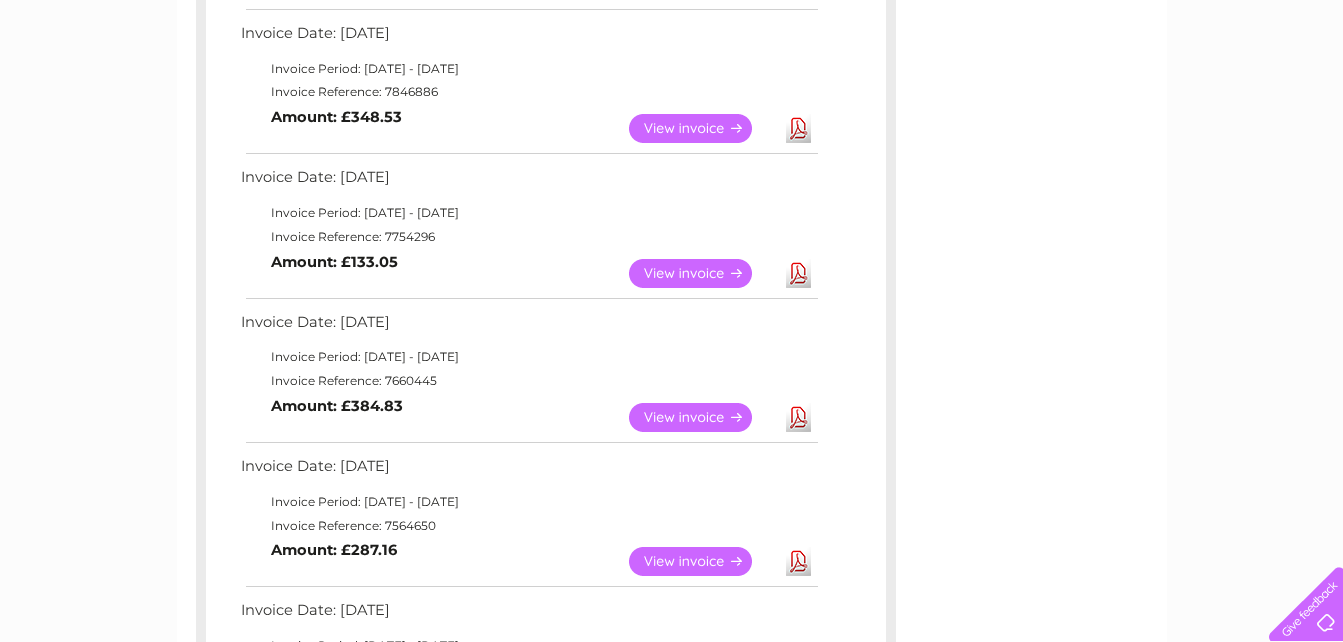 click on "View" at bounding box center [702, 417] 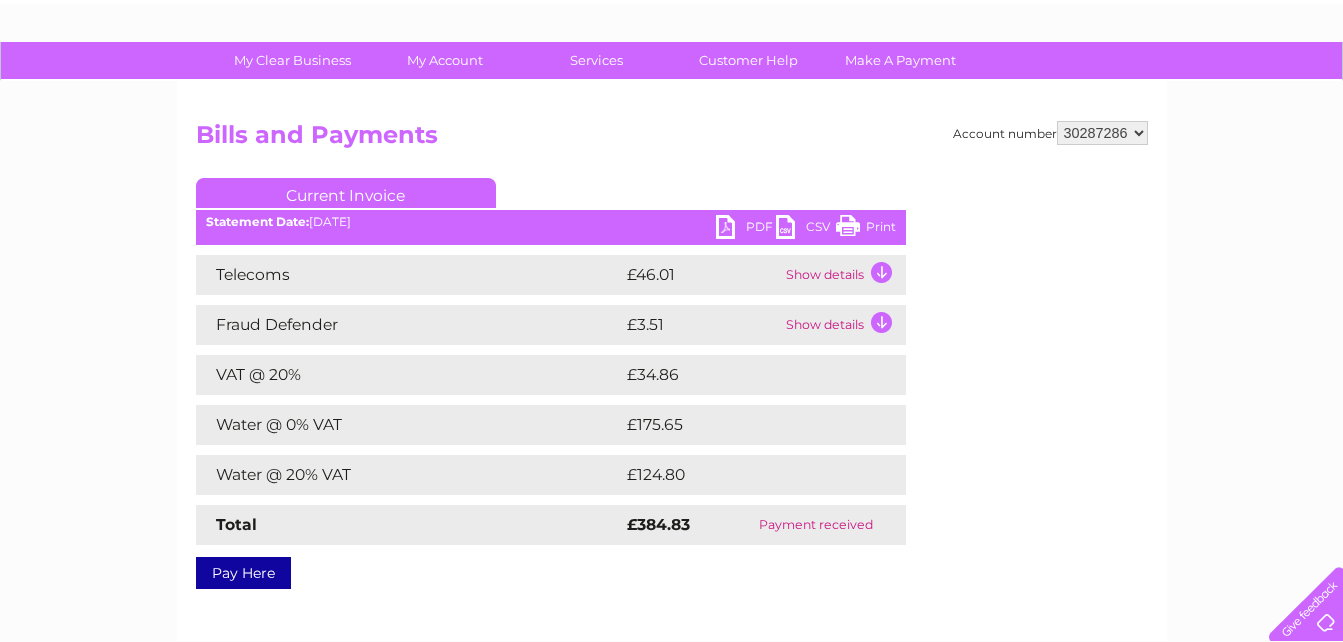 scroll, scrollTop: 100, scrollLeft: 0, axis: vertical 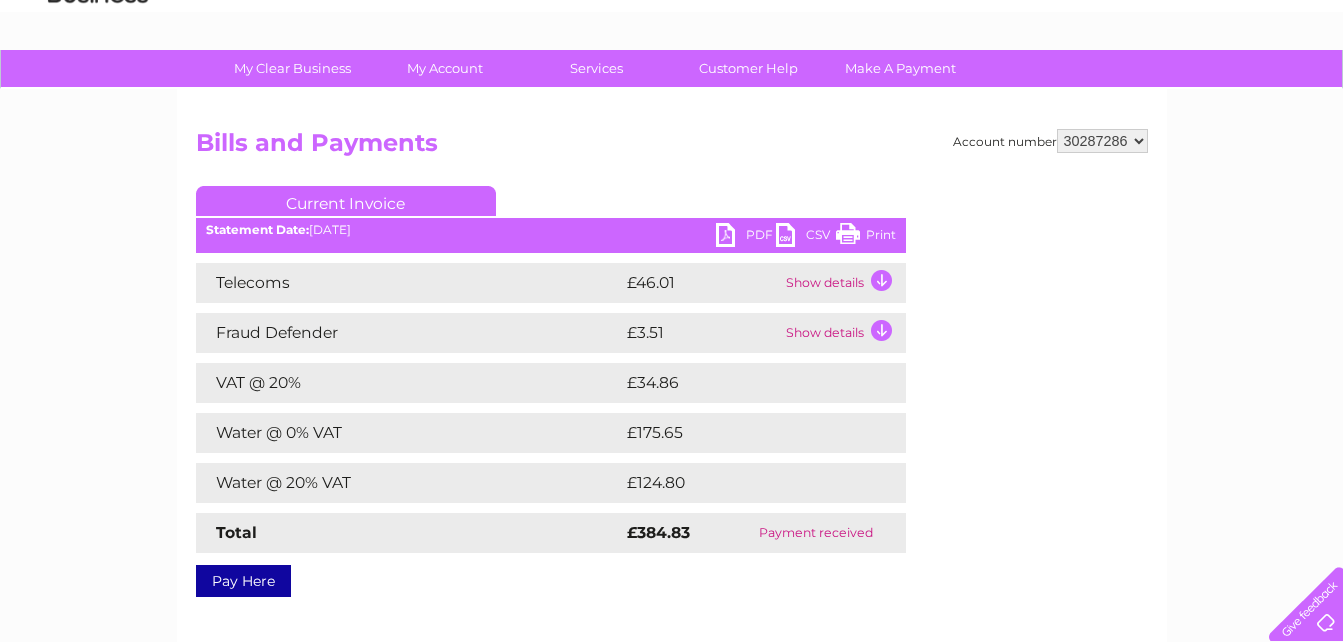 click on "PDF" at bounding box center (746, 237) 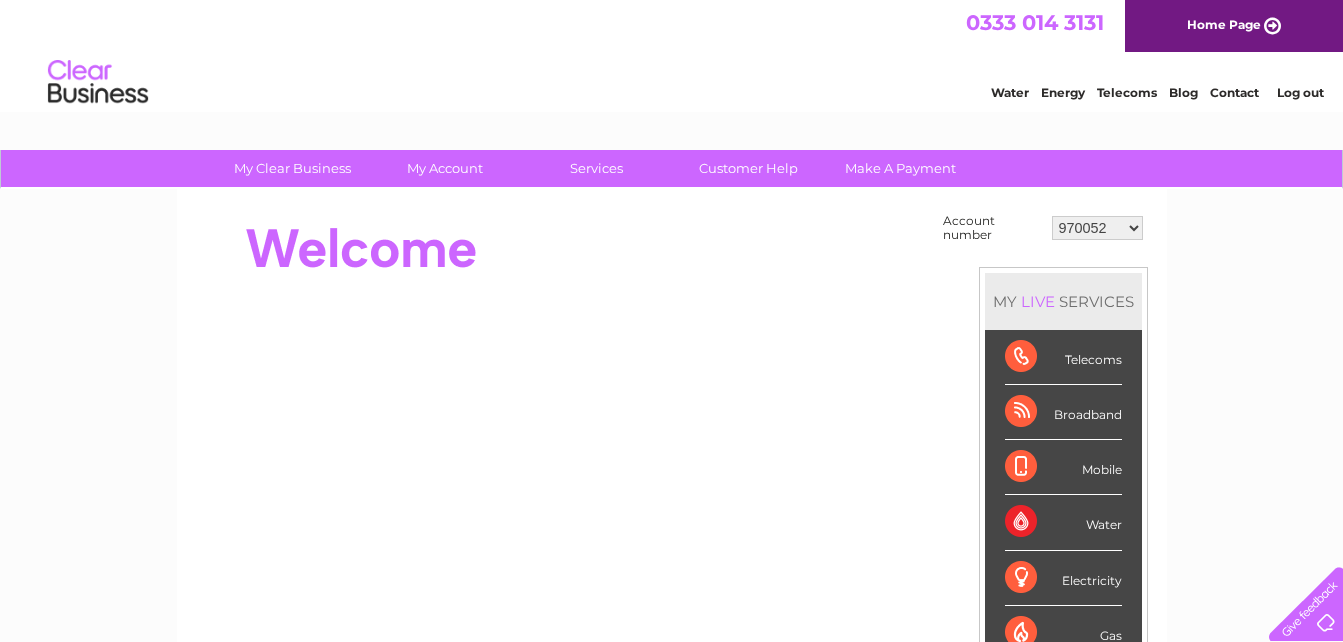 scroll, scrollTop: 0, scrollLeft: 0, axis: both 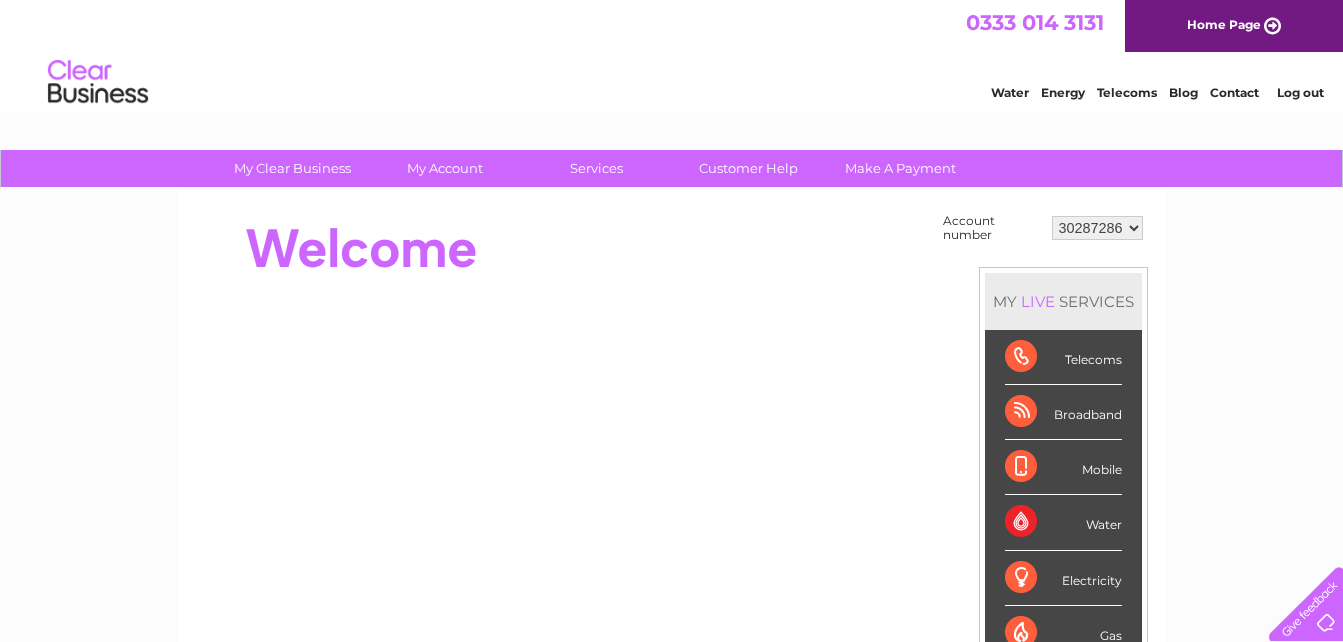 click on "970052
30287286
30293114" at bounding box center (1097, 228) 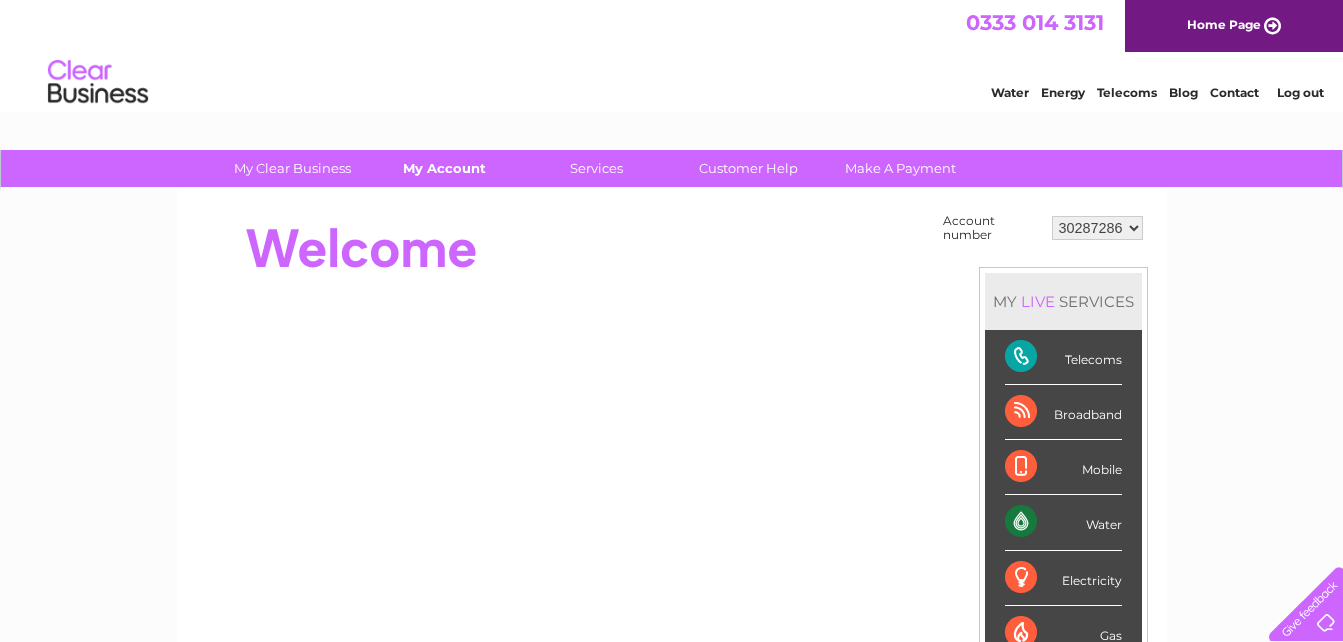 scroll, scrollTop: 0, scrollLeft: 0, axis: both 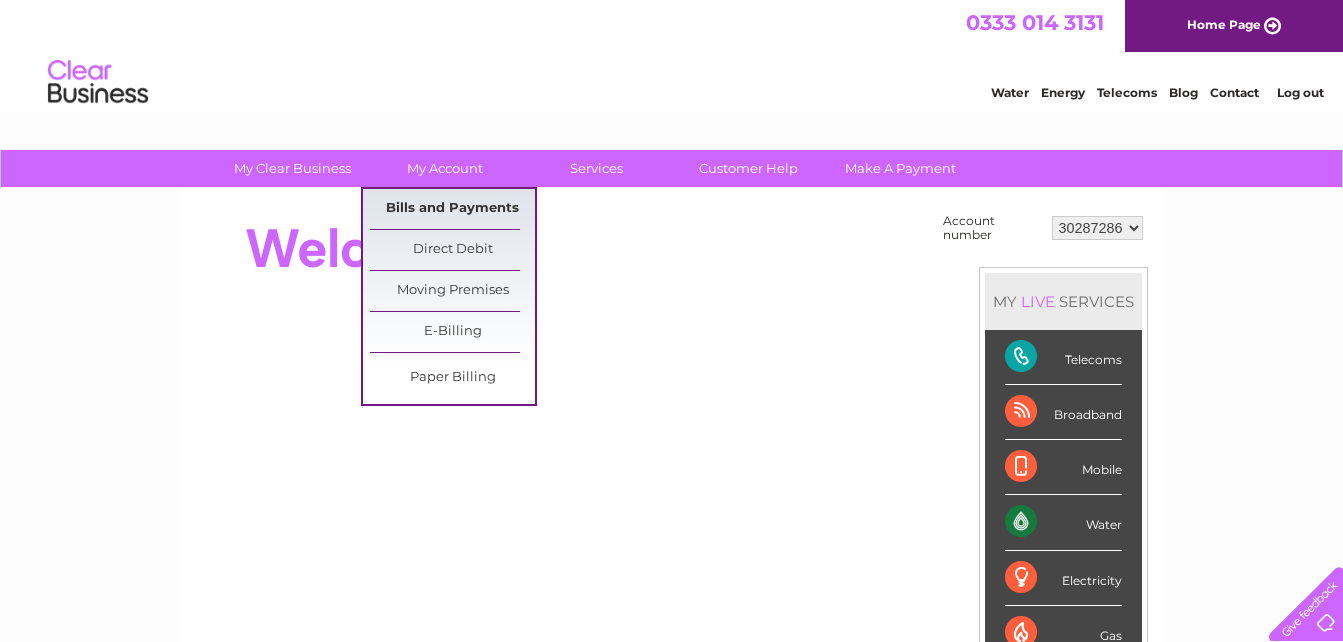 click on "Bills and Payments" at bounding box center (452, 209) 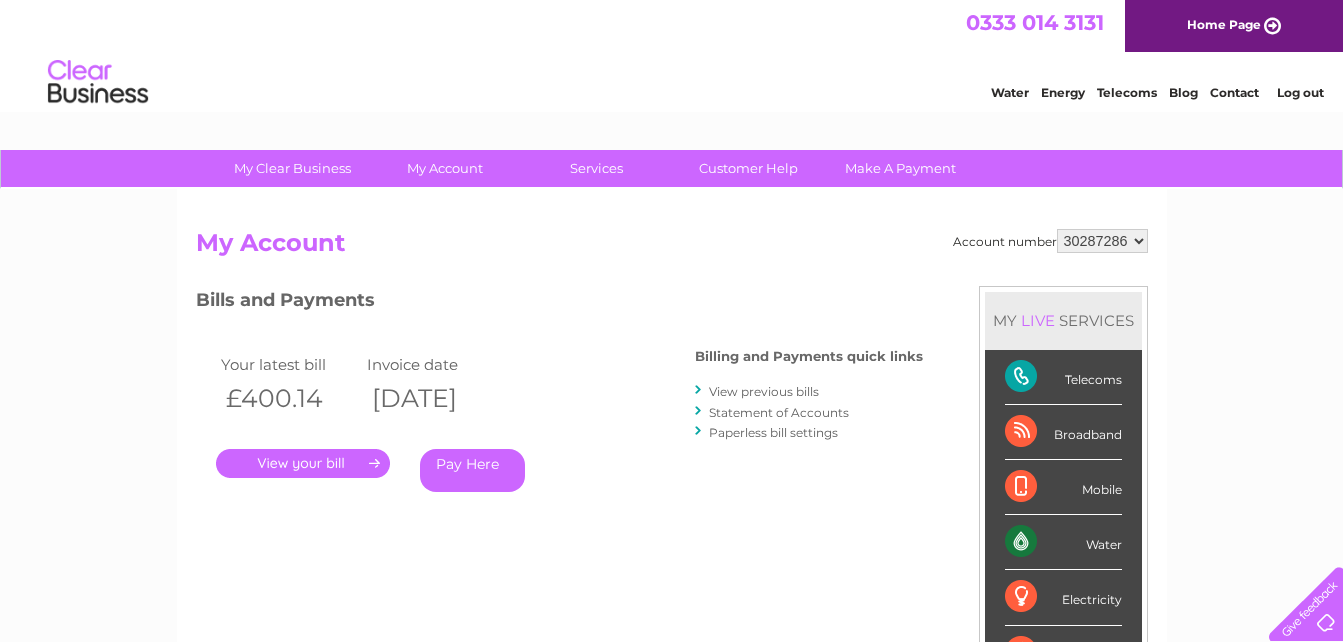scroll, scrollTop: 0, scrollLeft: 0, axis: both 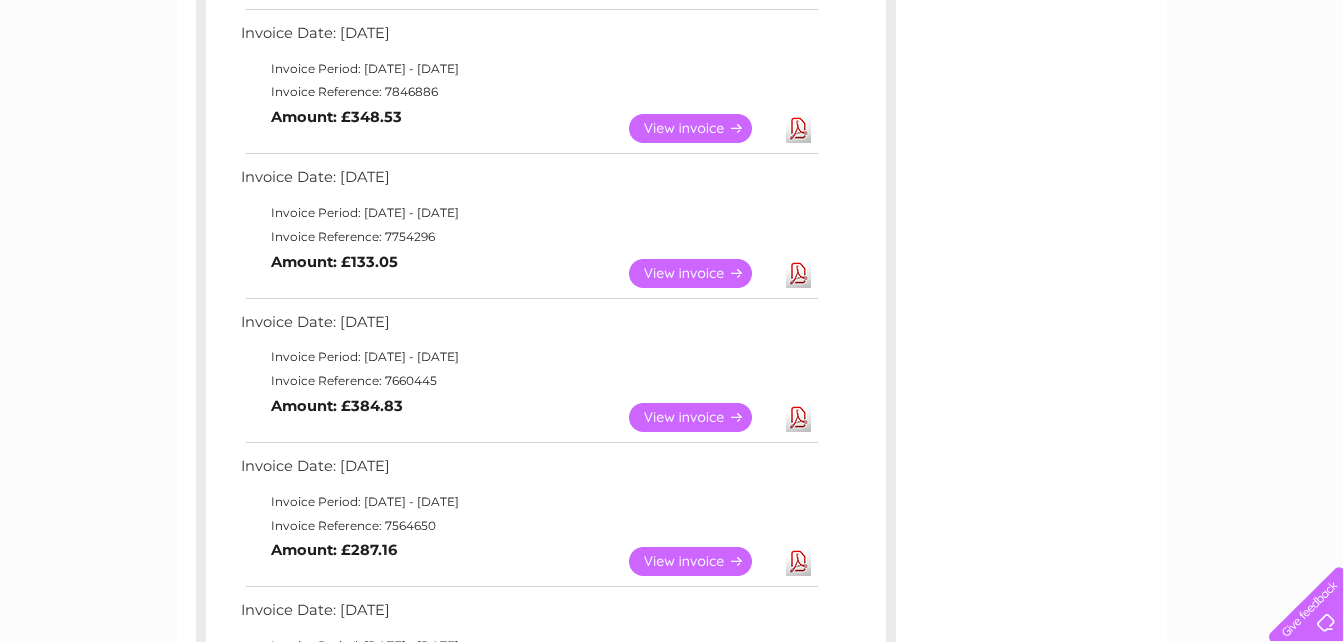 click on "View" at bounding box center [702, 273] 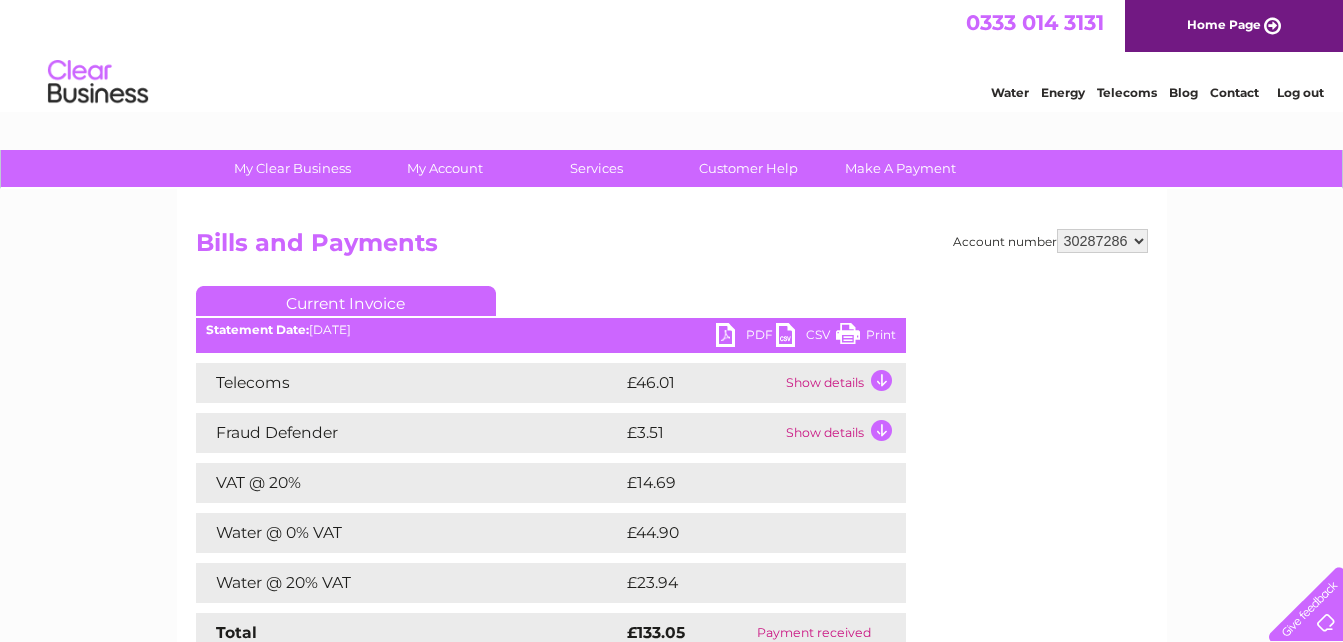 scroll, scrollTop: 0, scrollLeft: 0, axis: both 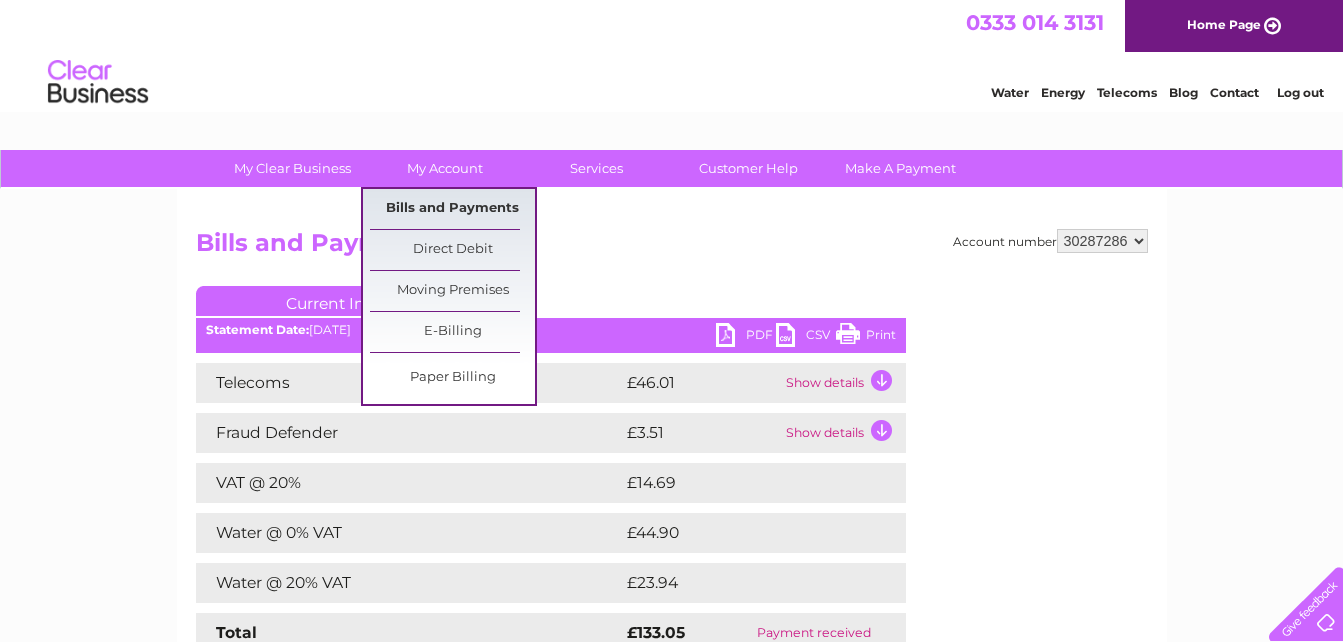 click on "Bills and Payments" at bounding box center (452, 209) 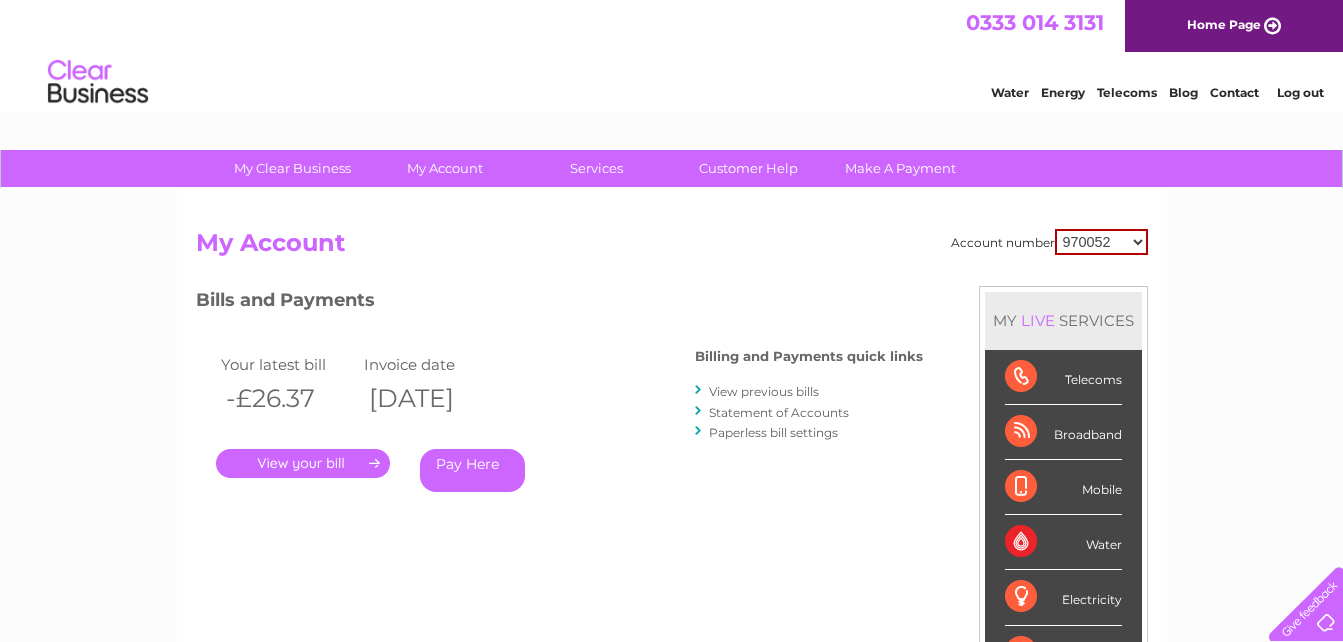 scroll, scrollTop: 0, scrollLeft: 0, axis: both 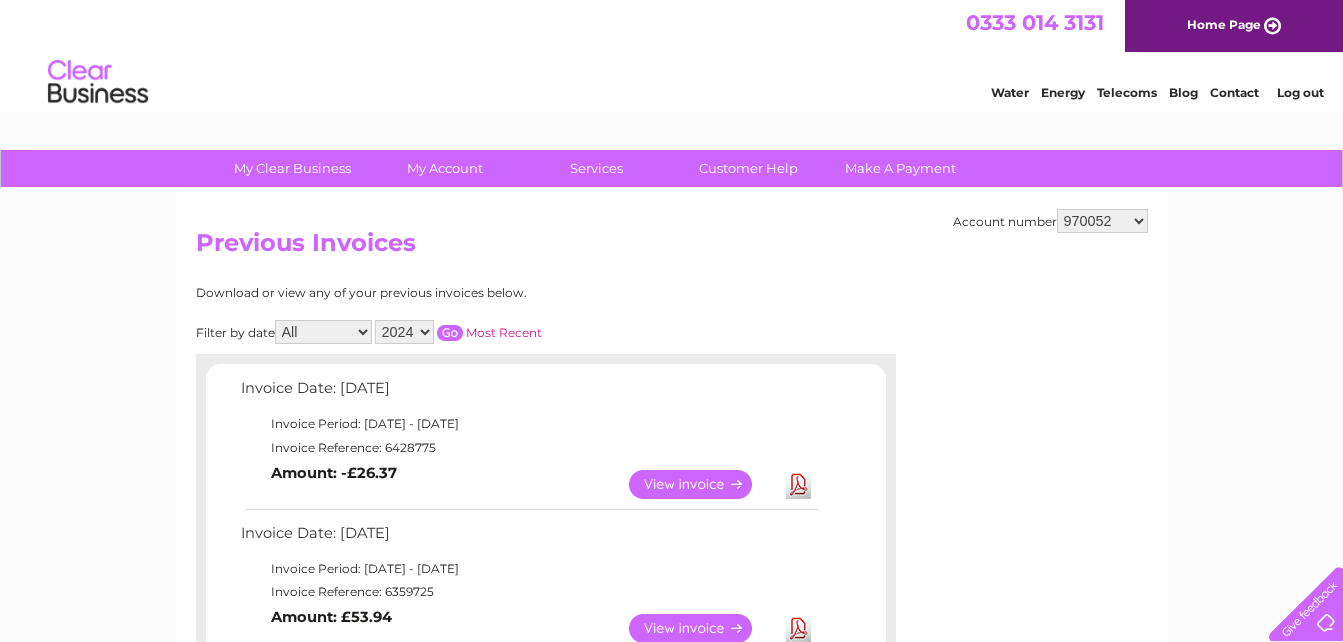 click on "970052
30287286
30293114" at bounding box center [1102, 221] 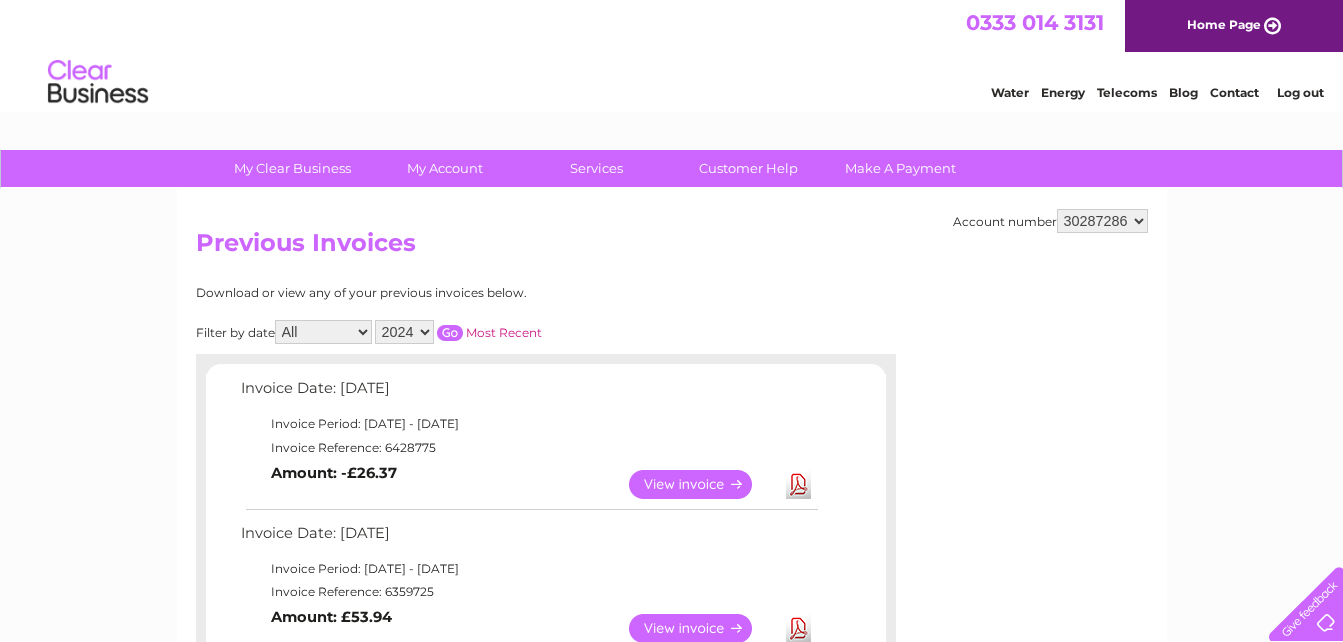 click on "970052
30287286
30293114" at bounding box center (1102, 221) 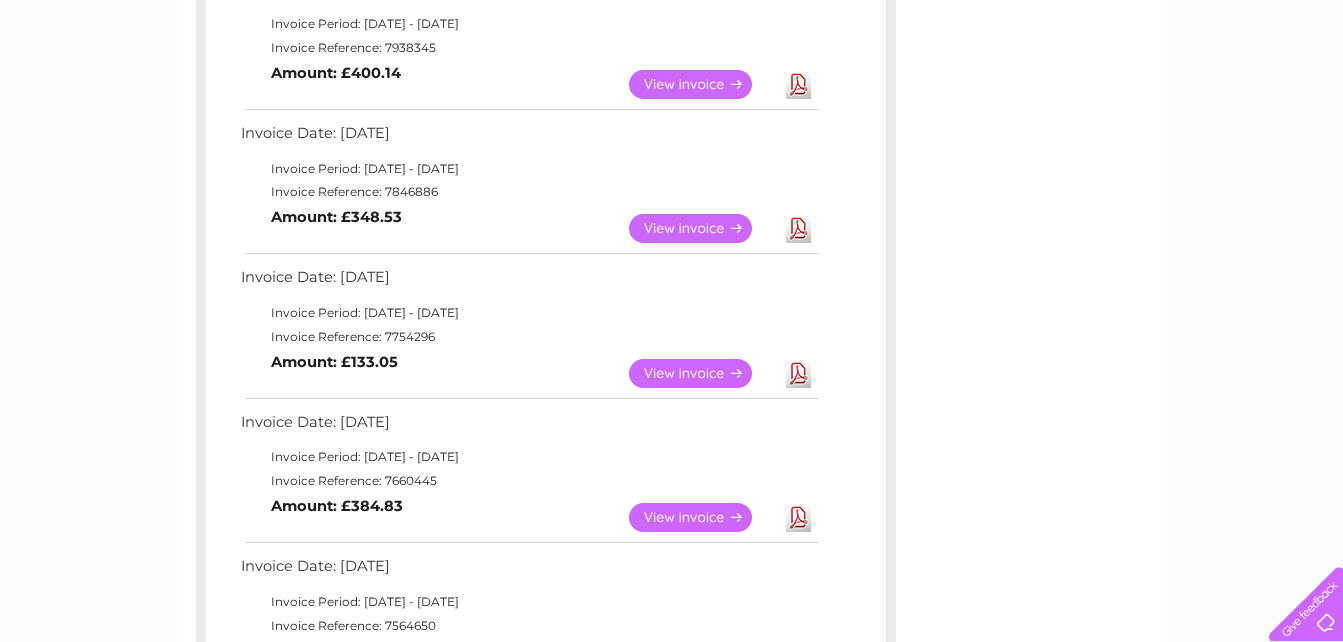 scroll, scrollTop: 300, scrollLeft: 0, axis: vertical 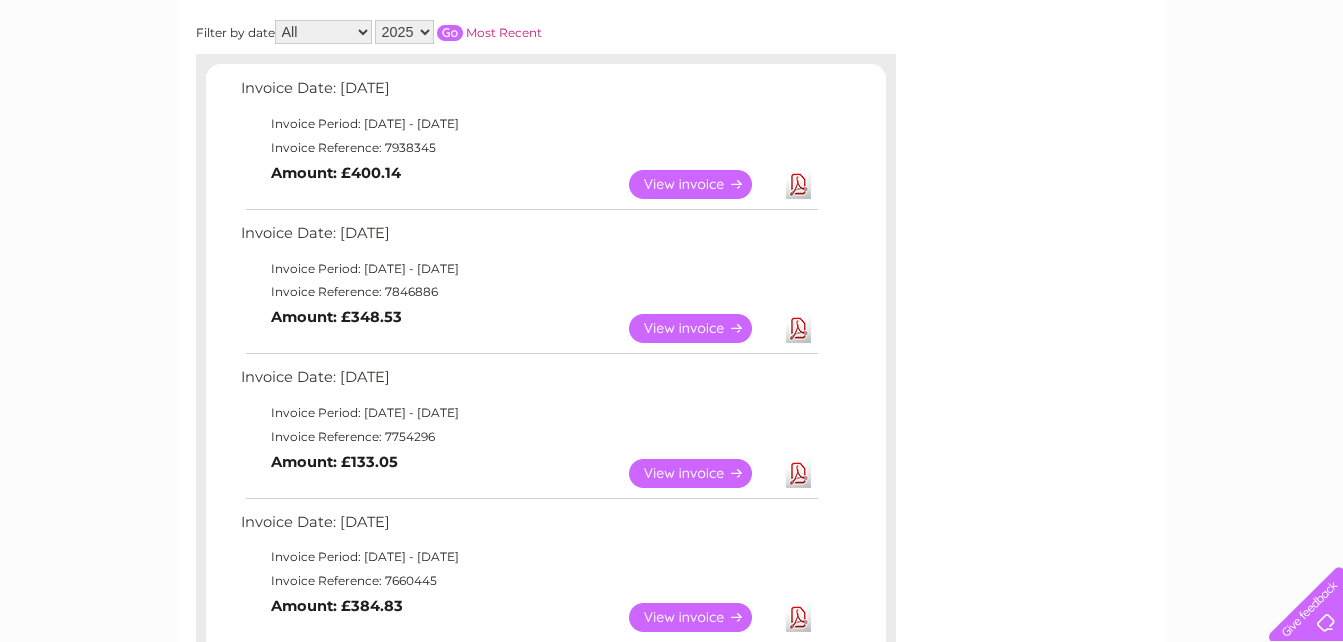 click on "View" at bounding box center (702, 328) 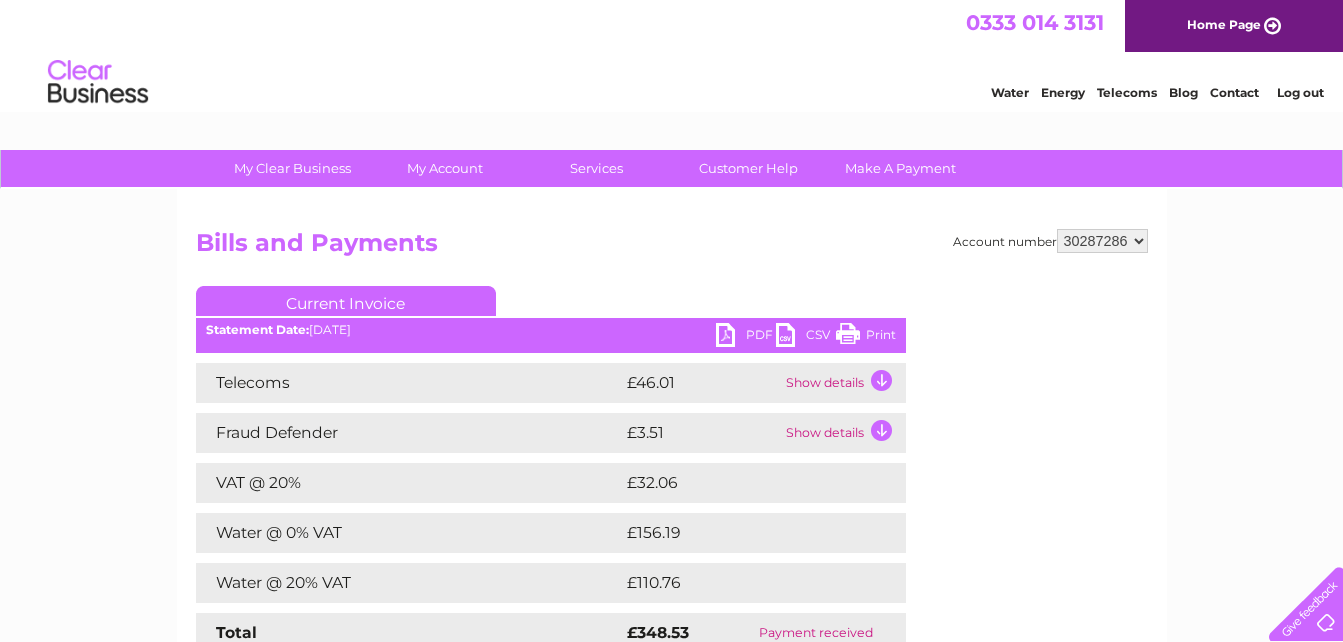scroll, scrollTop: 0, scrollLeft: 0, axis: both 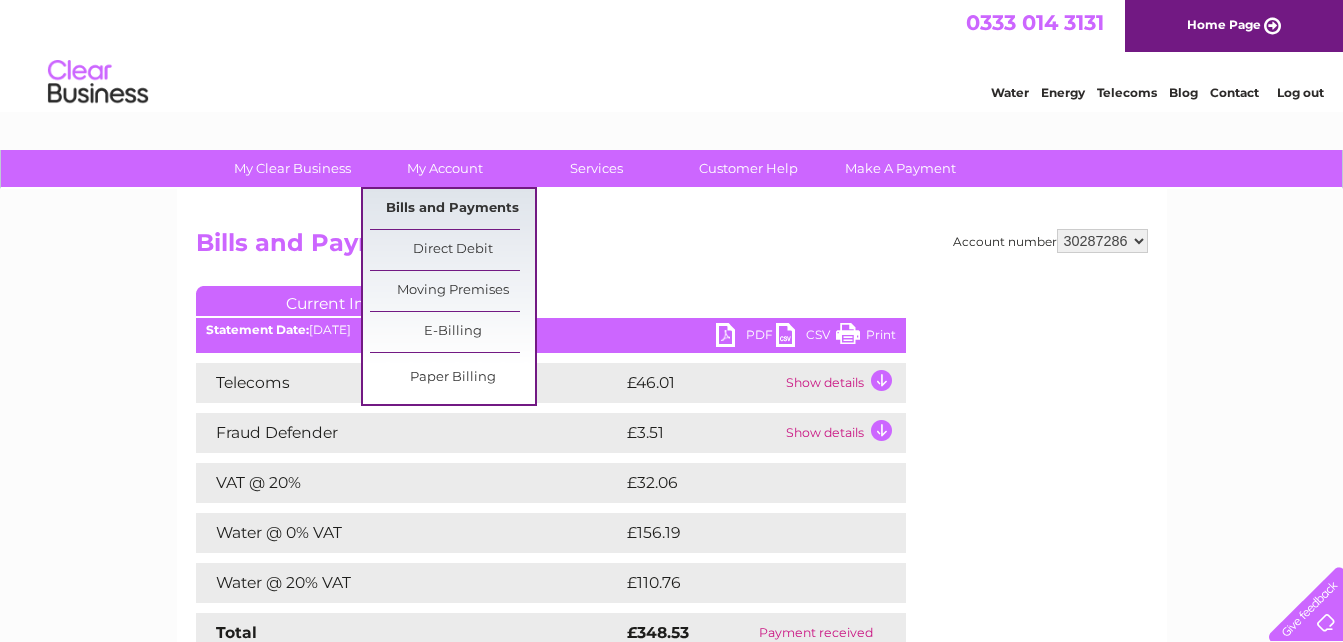 click on "Bills and Payments" at bounding box center (452, 209) 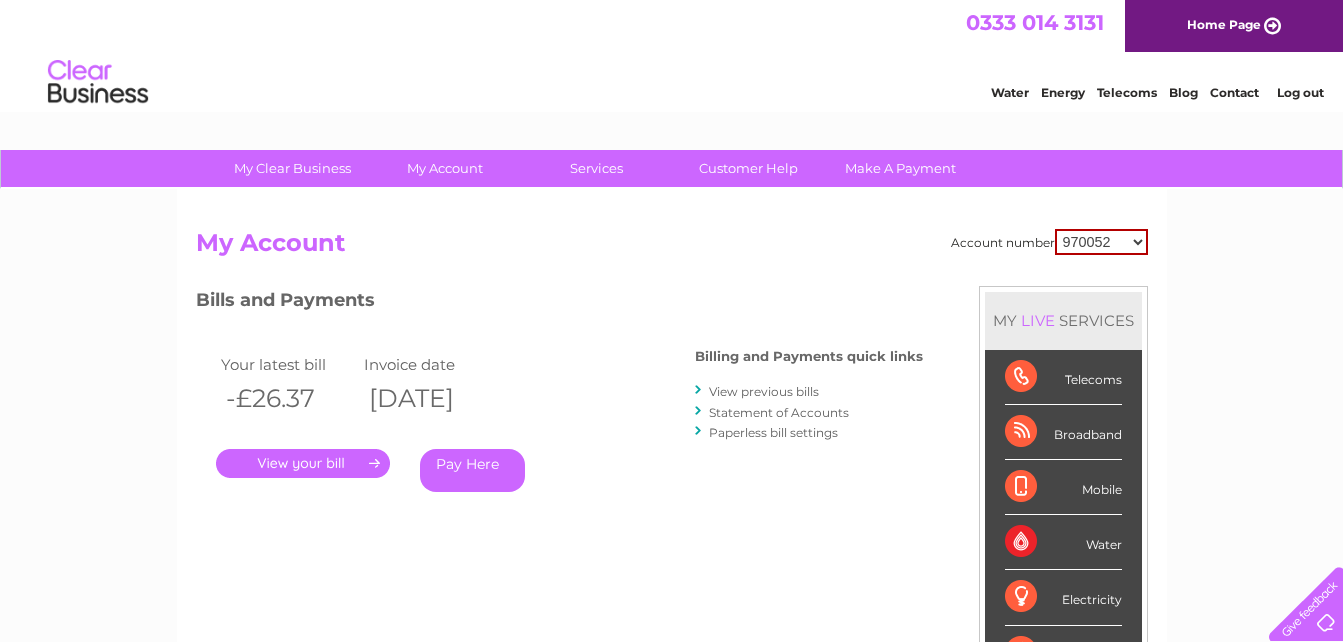 scroll, scrollTop: 0, scrollLeft: 0, axis: both 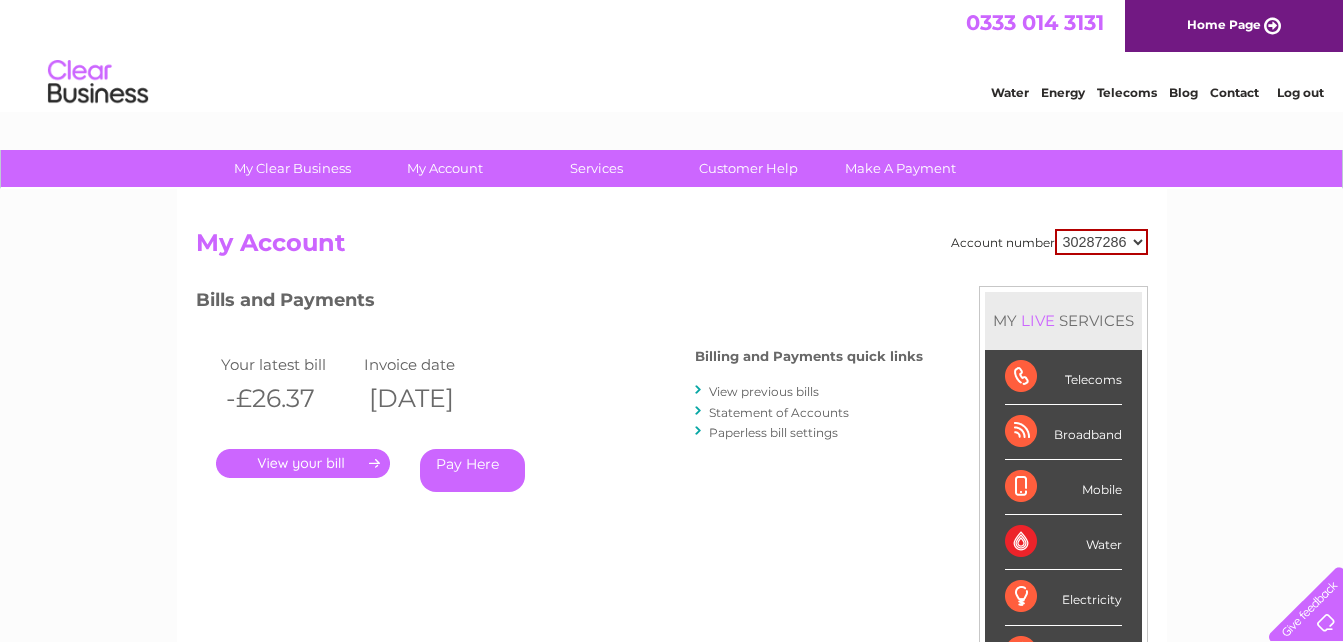 click on "970052
30287286
30293114" at bounding box center [1101, 242] 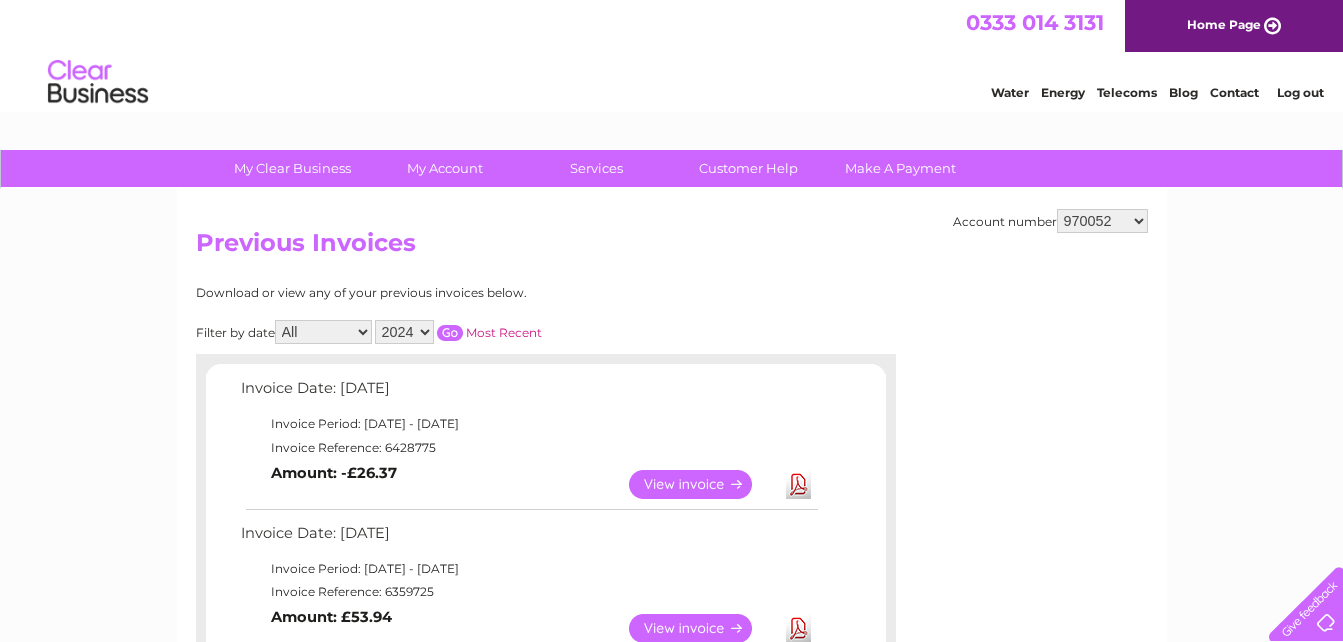 scroll, scrollTop: 0, scrollLeft: 0, axis: both 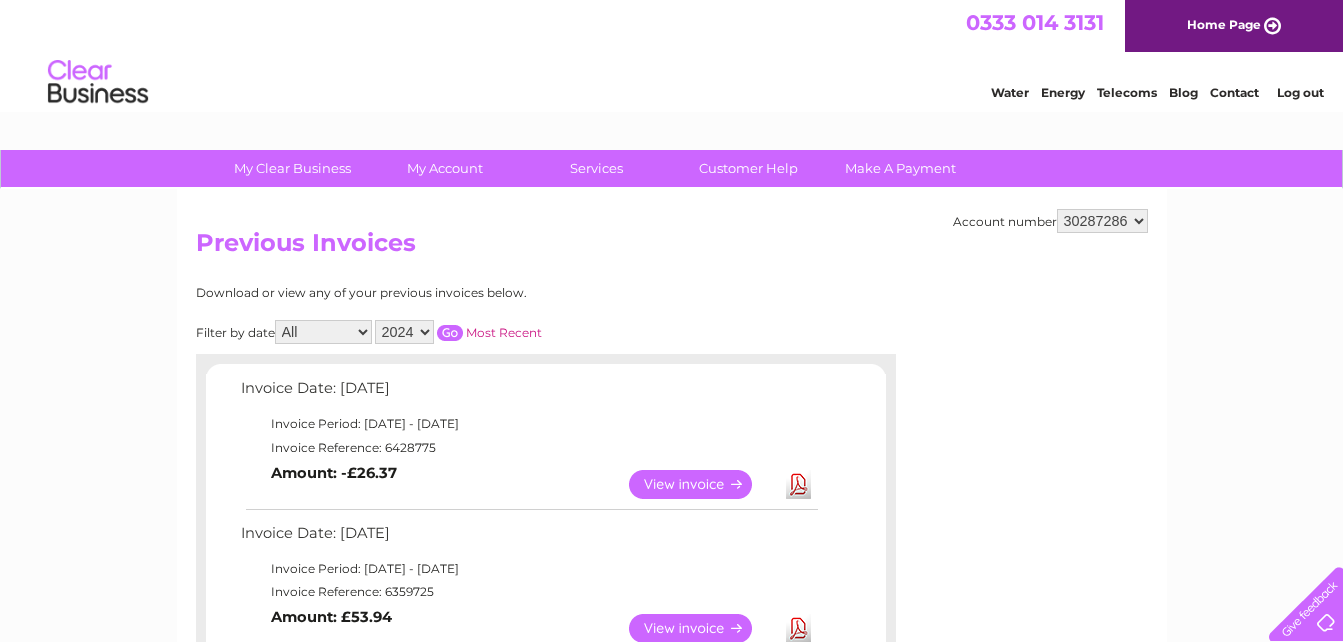 click on "970052
30287286
30293114" at bounding box center [1102, 221] 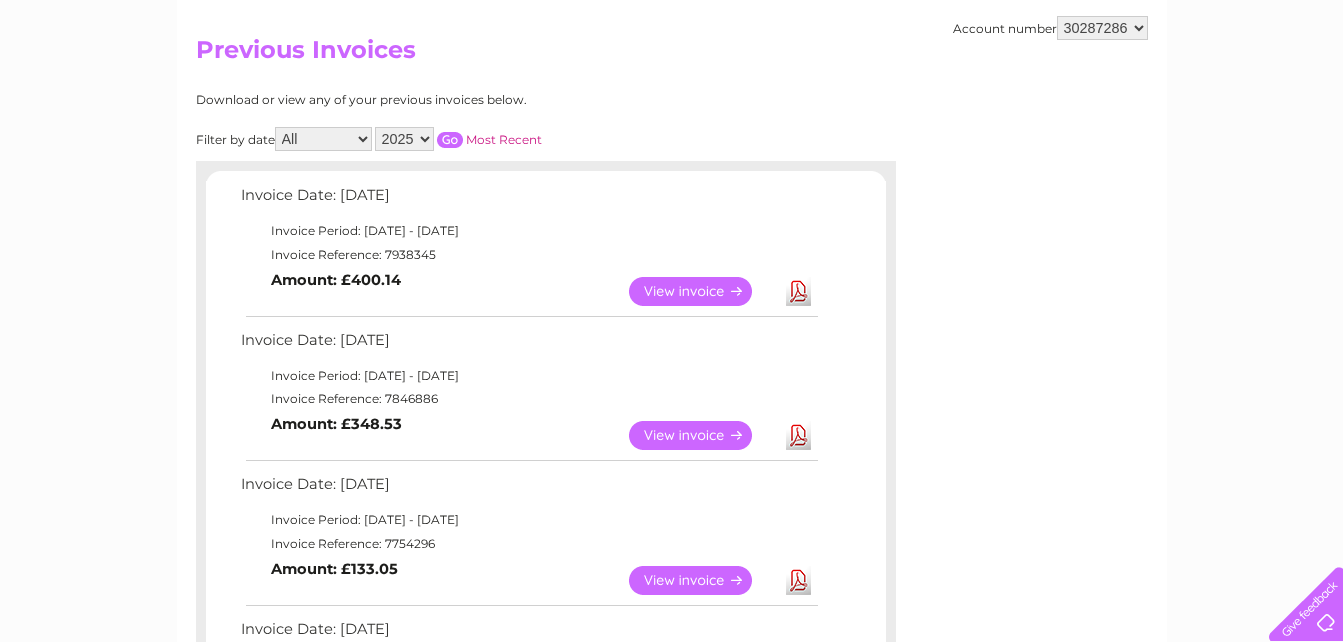 scroll, scrollTop: 200, scrollLeft: 0, axis: vertical 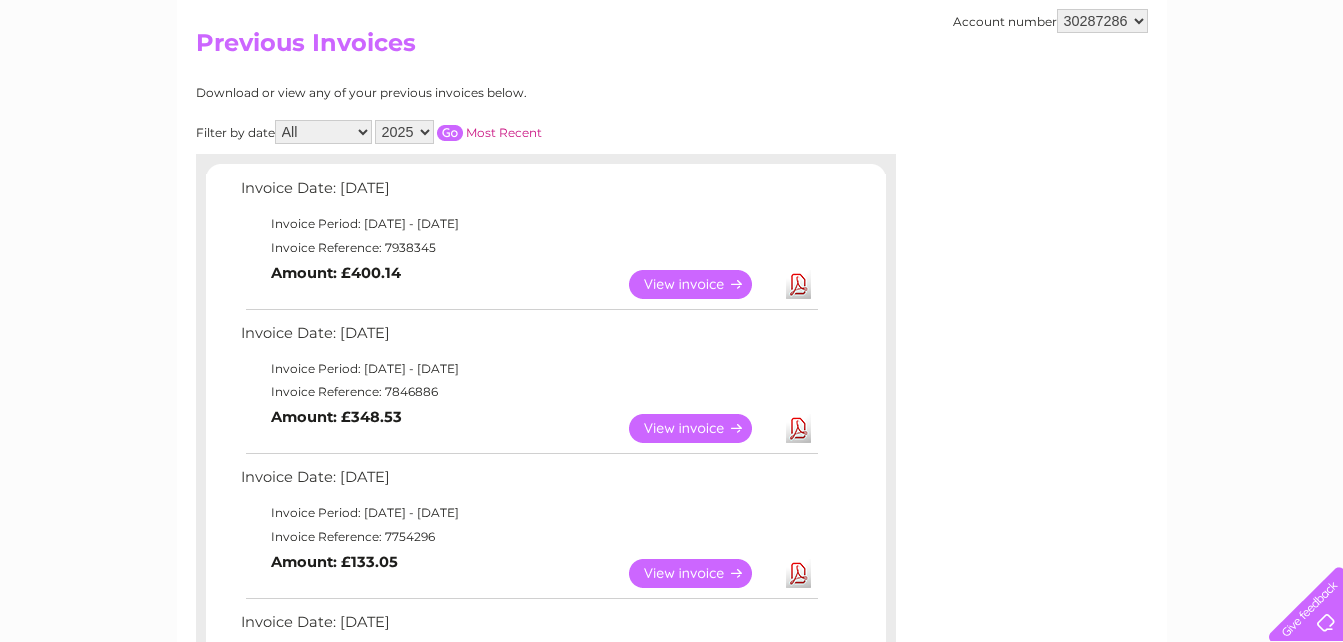 click on "View" at bounding box center [702, 428] 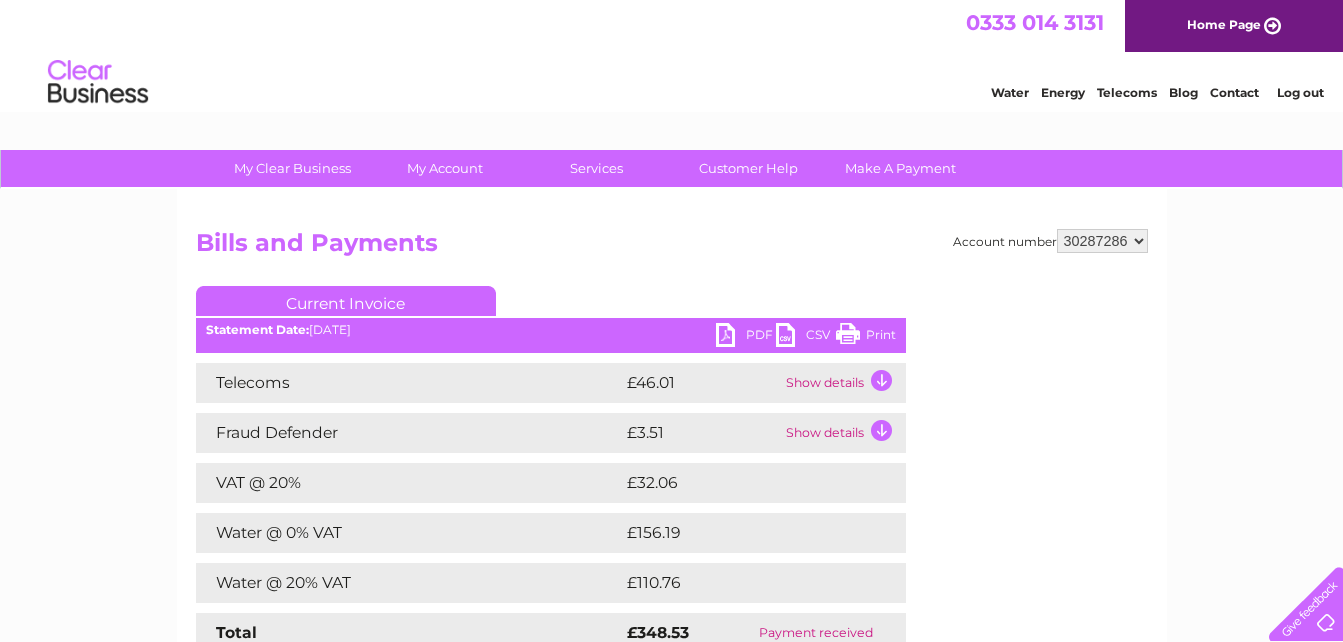 scroll, scrollTop: 0, scrollLeft: 0, axis: both 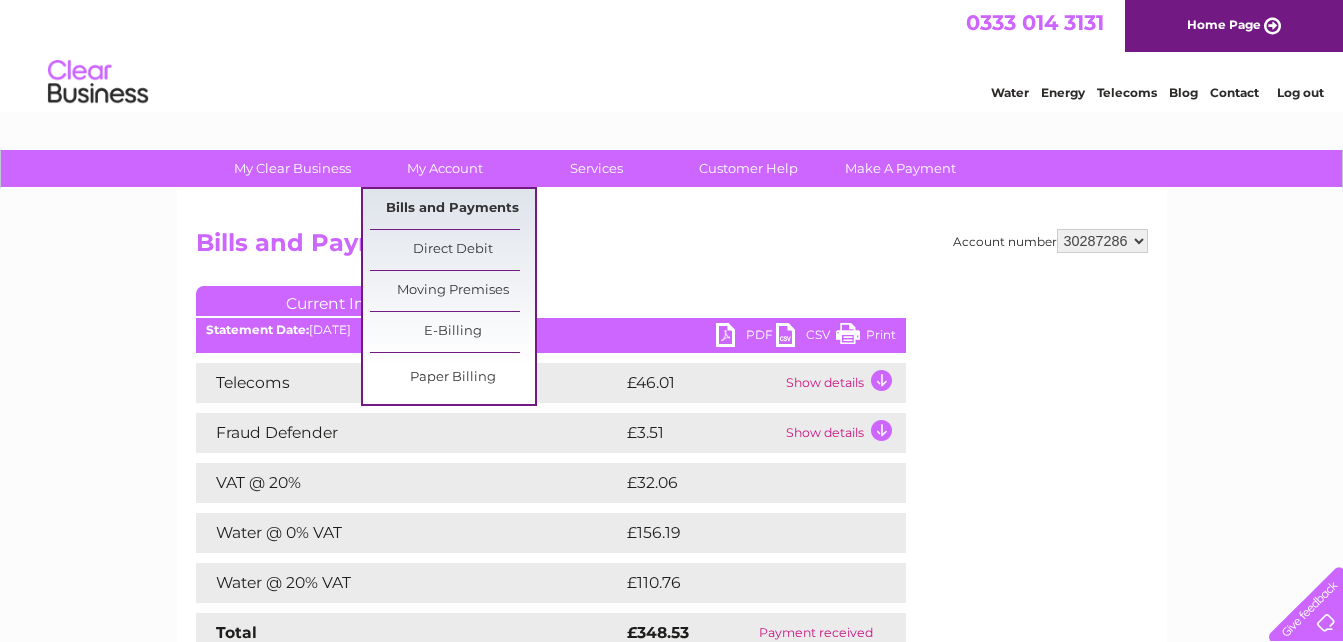 click on "Bills and Payments" at bounding box center [452, 209] 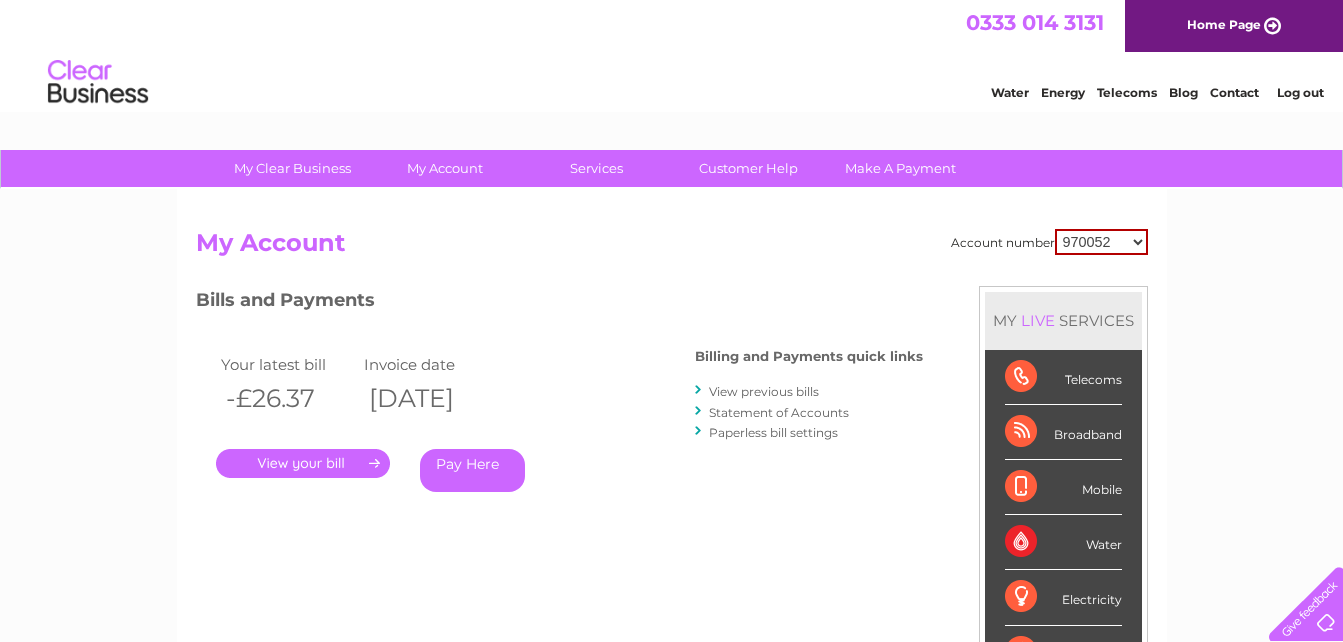 scroll, scrollTop: 0, scrollLeft: 0, axis: both 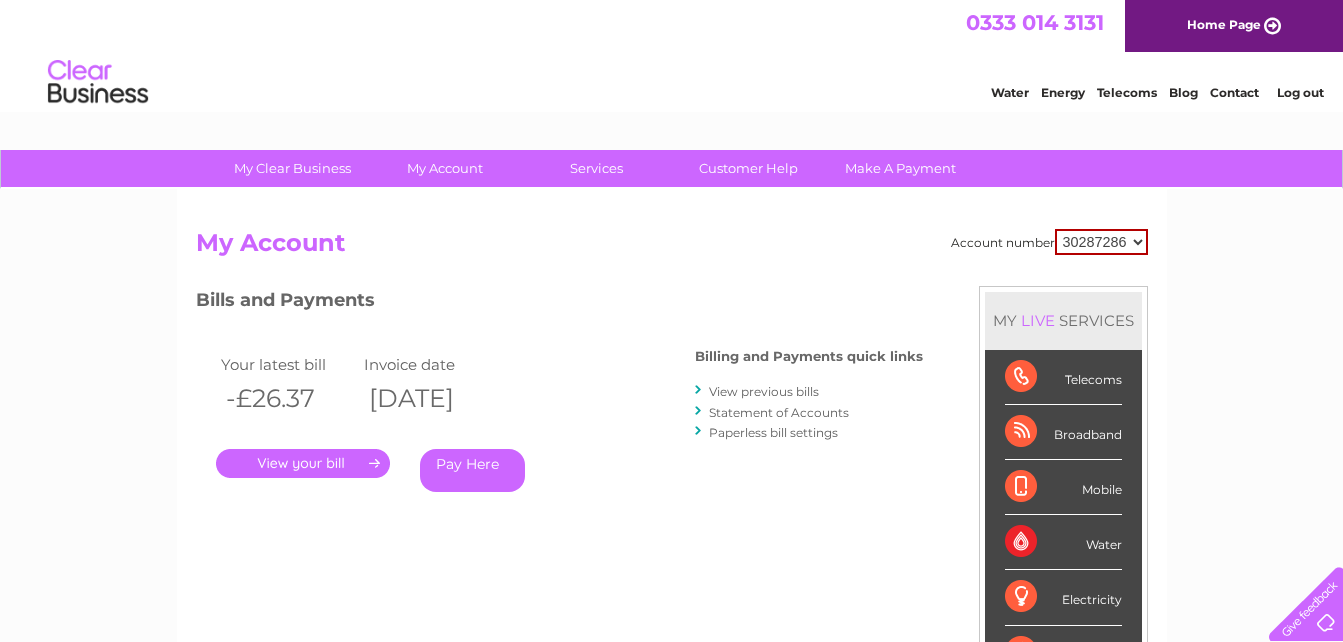 click on "970052
30287286
30293114" at bounding box center [1101, 242] 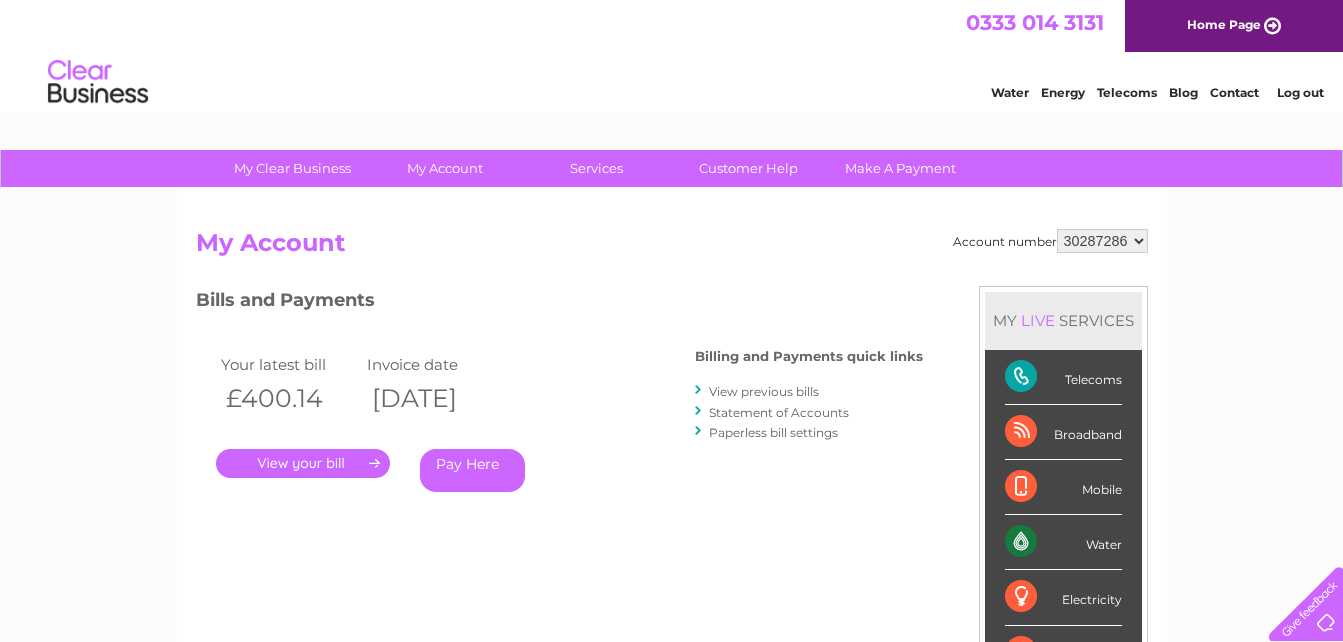 scroll, scrollTop: 0, scrollLeft: 0, axis: both 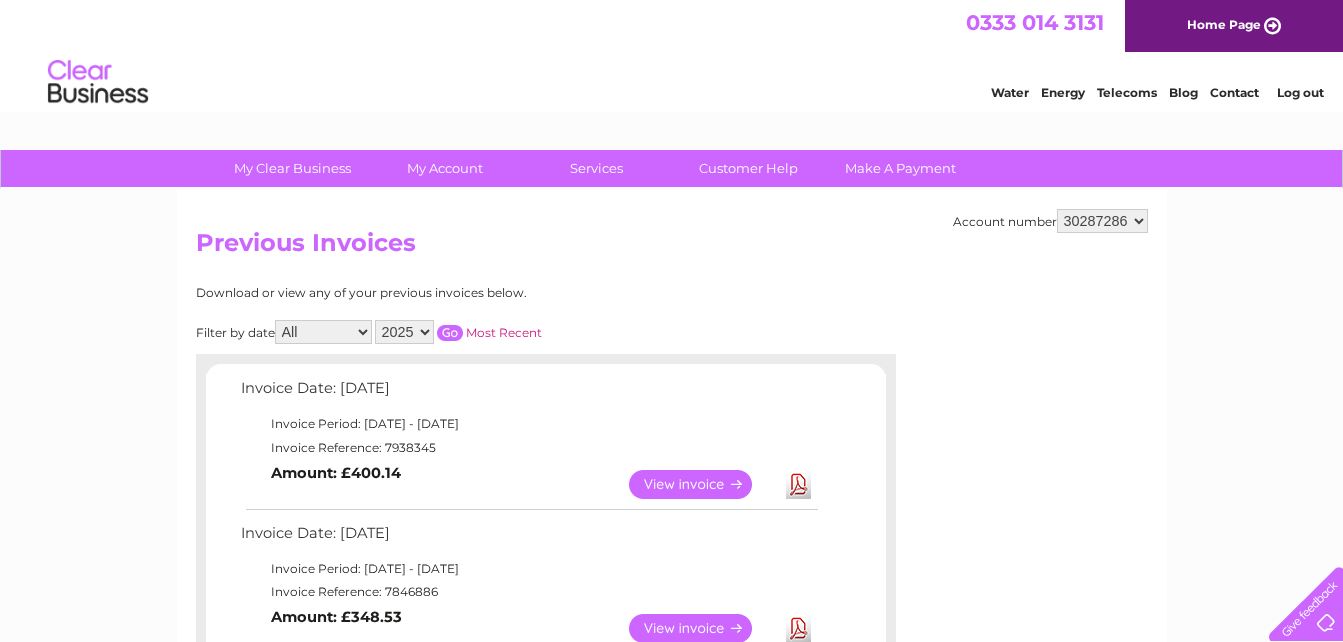 click on "Download" at bounding box center (798, 484) 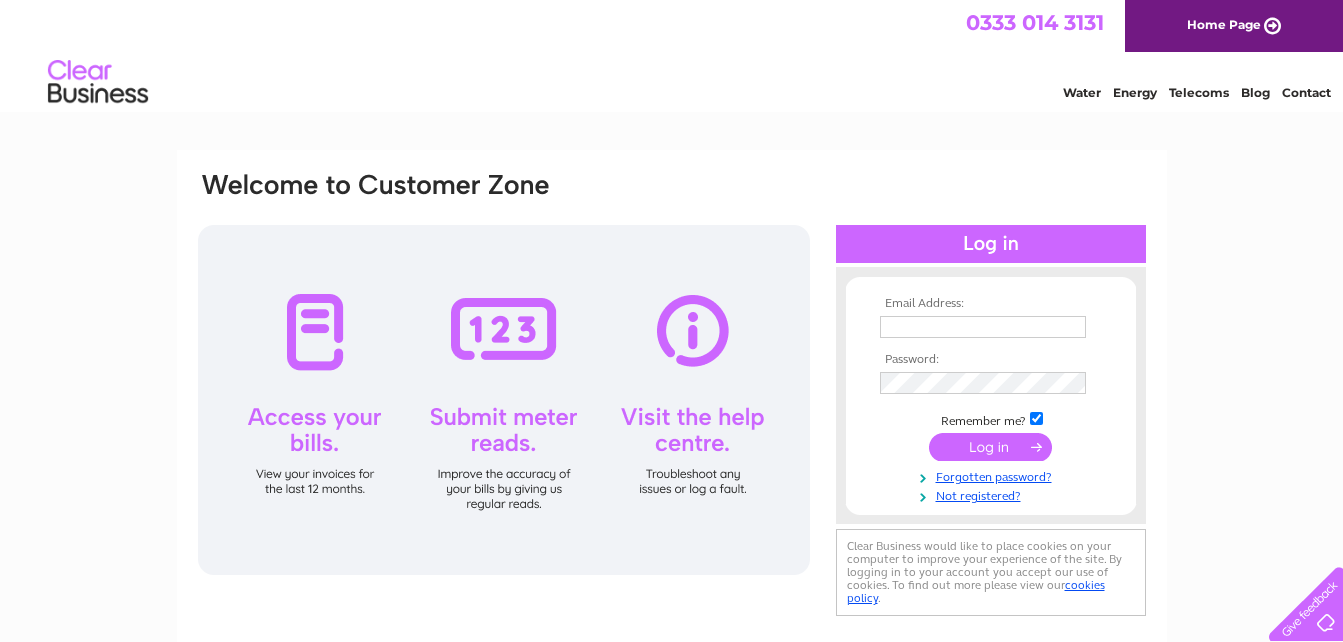 scroll, scrollTop: 0, scrollLeft: 0, axis: both 